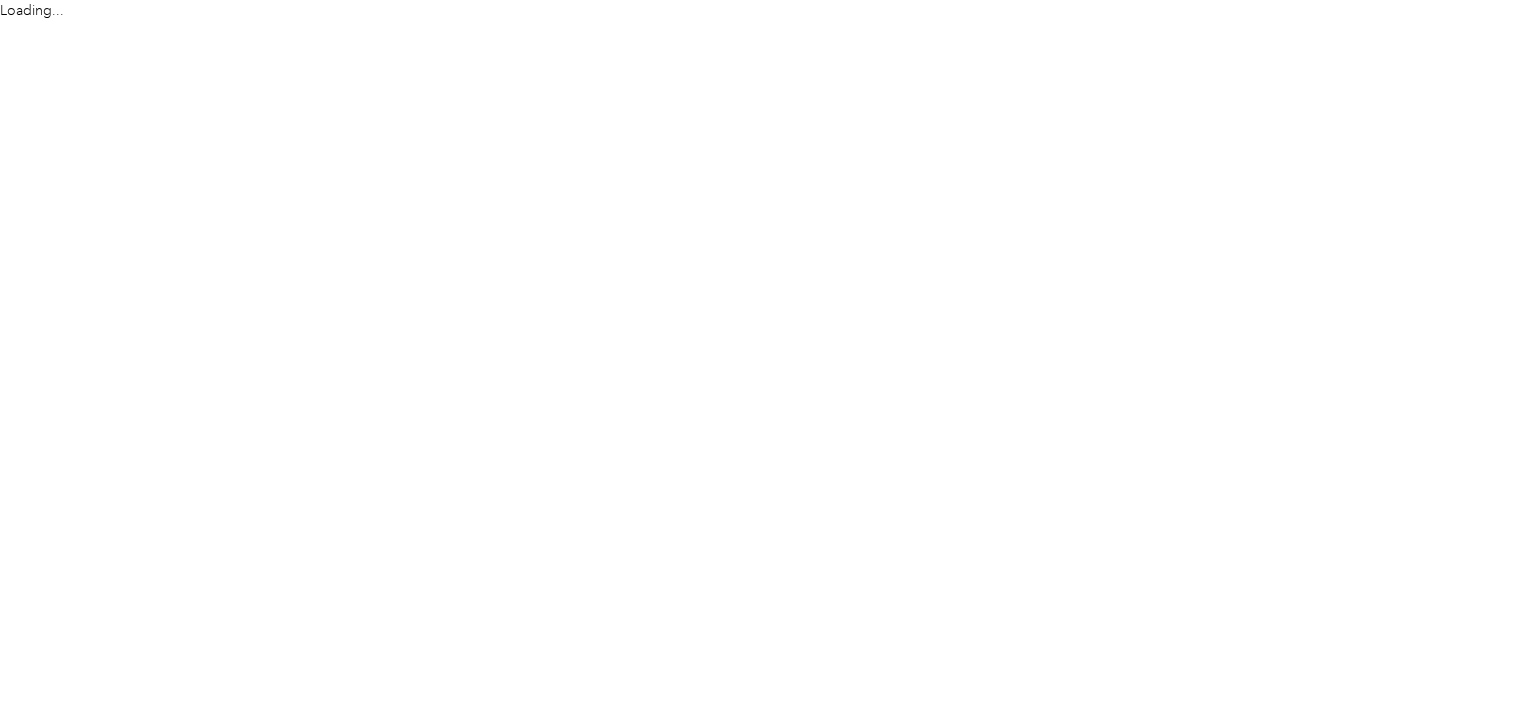 scroll, scrollTop: 0, scrollLeft: 0, axis: both 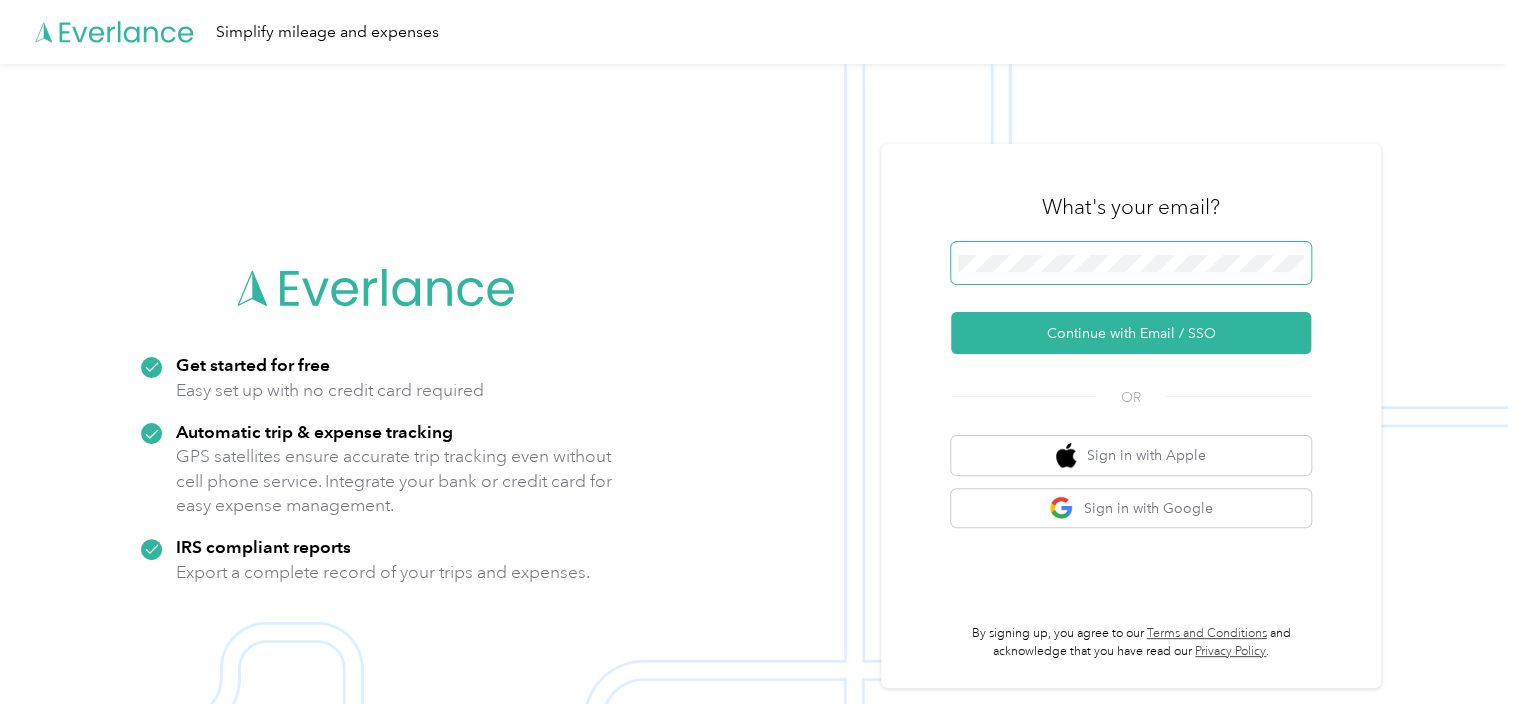 click at bounding box center (1131, 263) 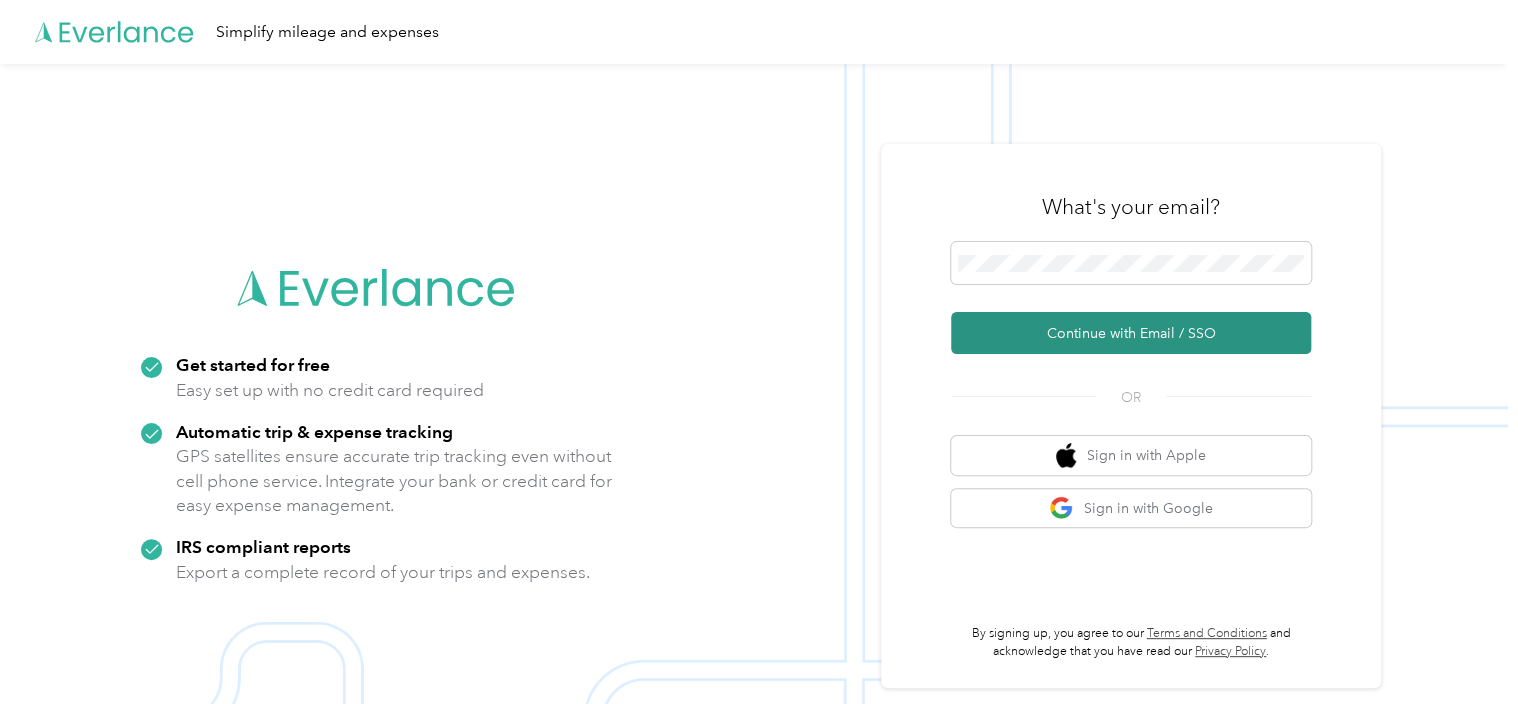 click on "Continue with Email / SSO" at bounding box center (1131, 333) 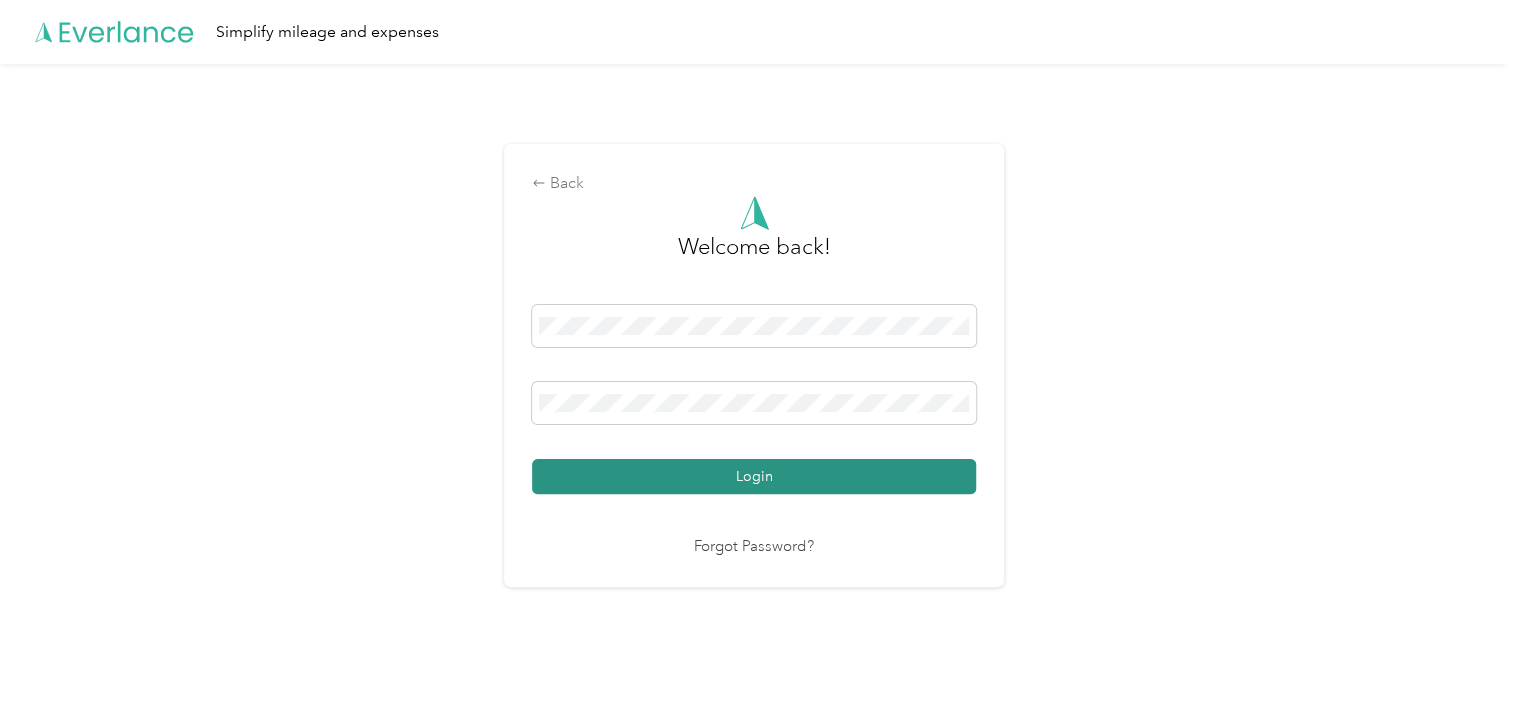 click on "Login" at bounding box center [754, 476] 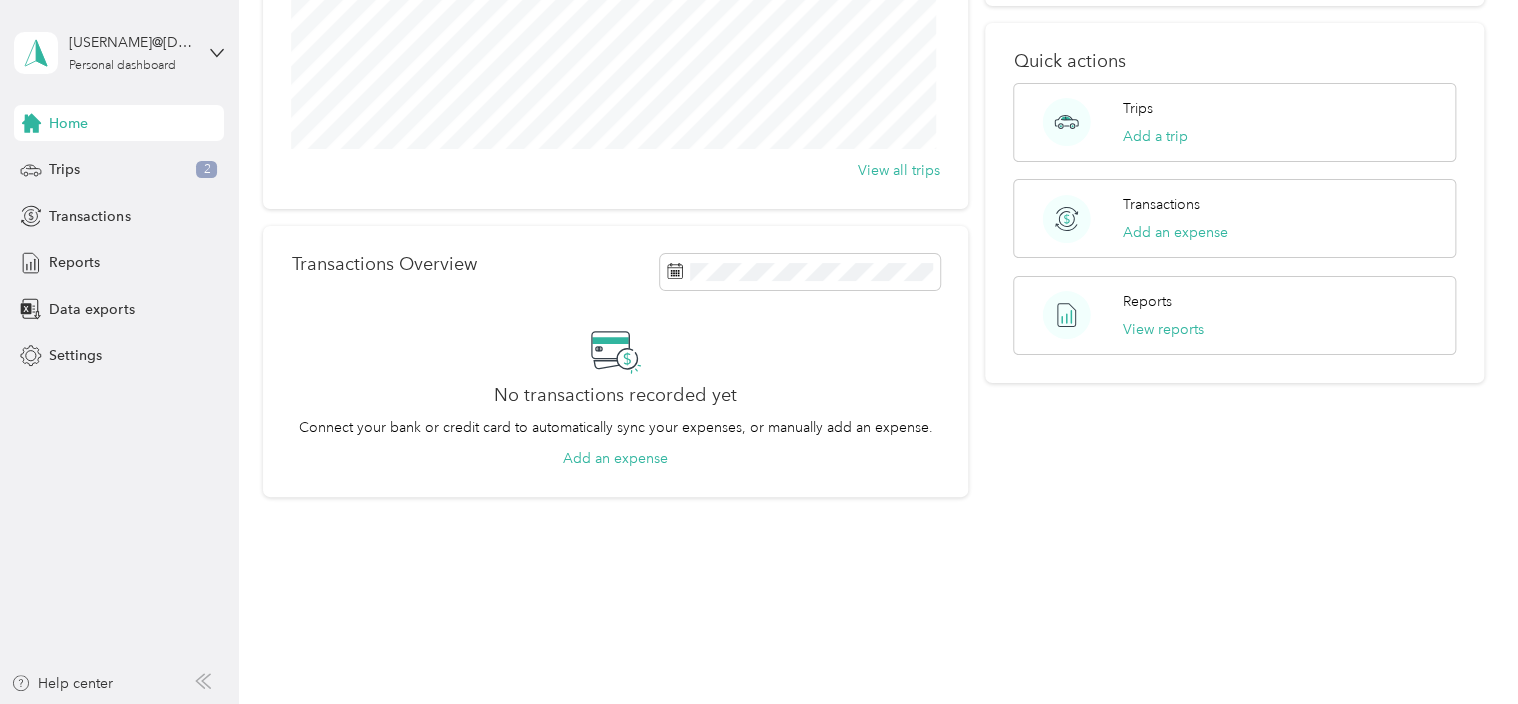 scroll, scrollTop: 0, scrollLeft: 0, axis: both 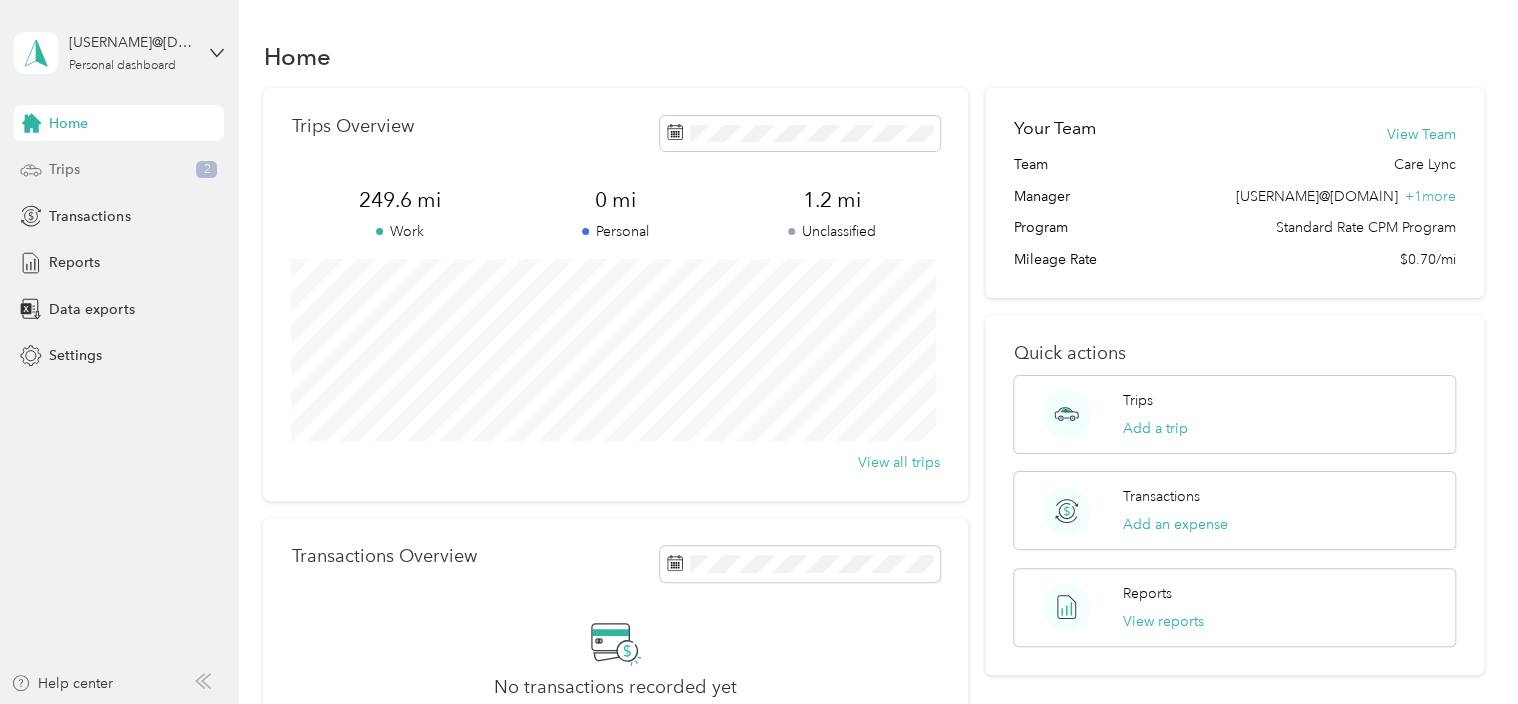 click on "Trips 2" at bounding box center [119, 170] 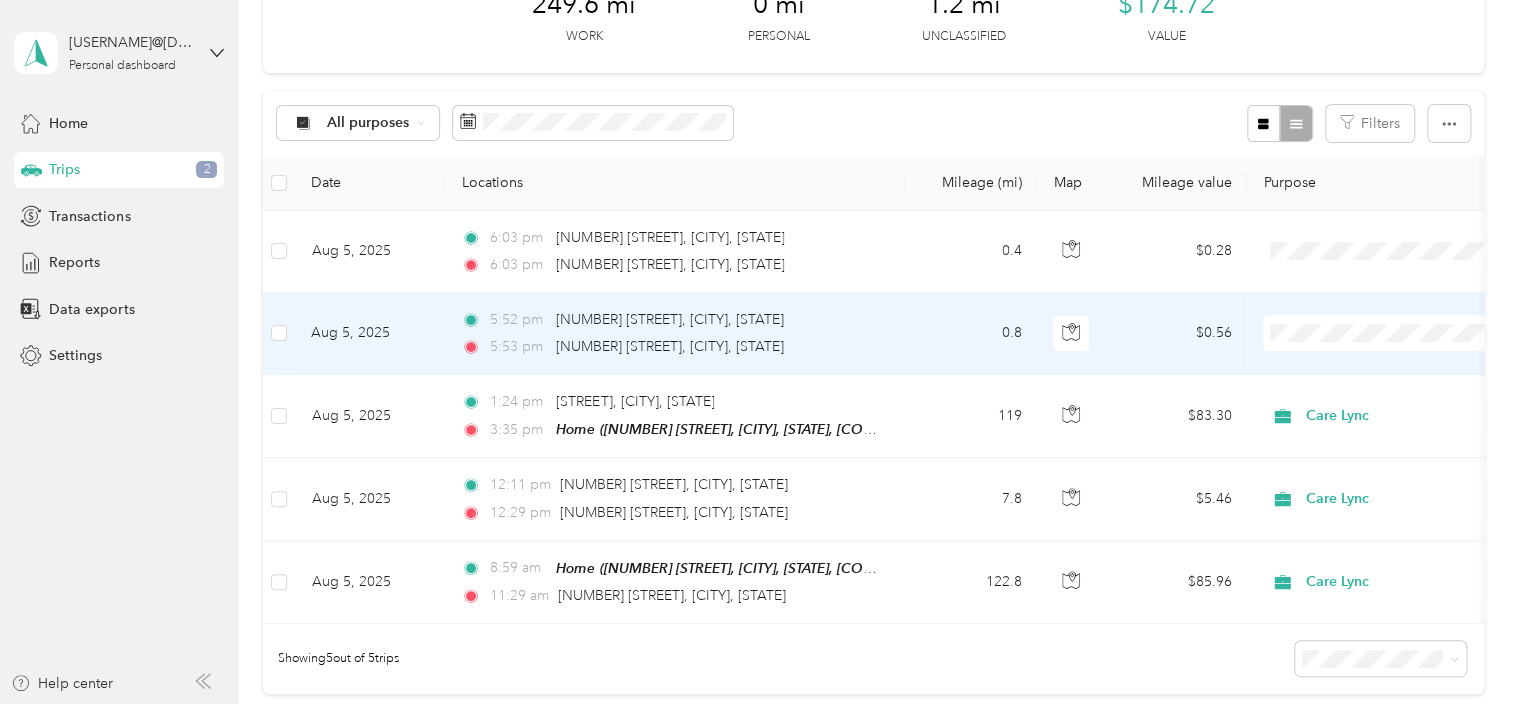 scroll, scrollTop: 310, scrollLeft: 0, axis: vertical 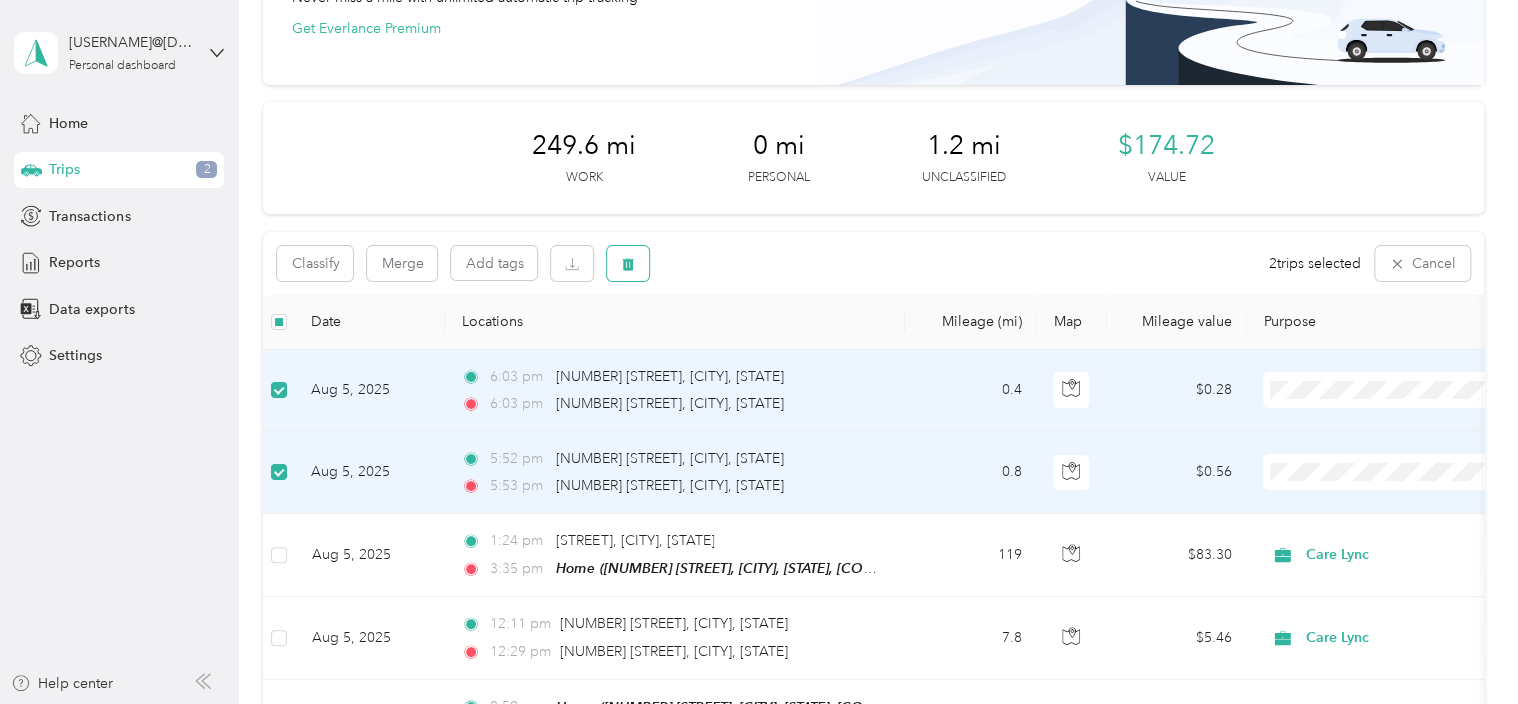 click 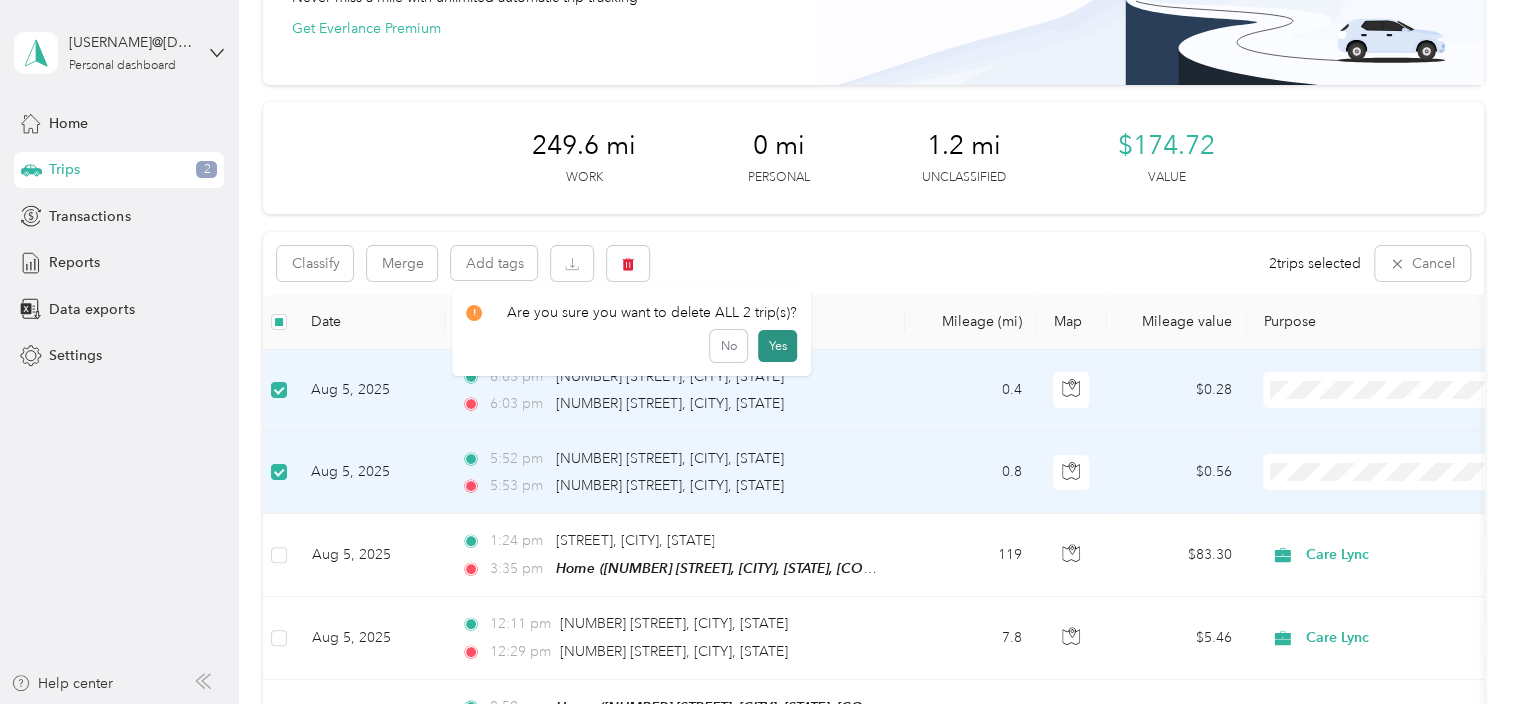 click on "Yes" at bounding box center (777, 346) 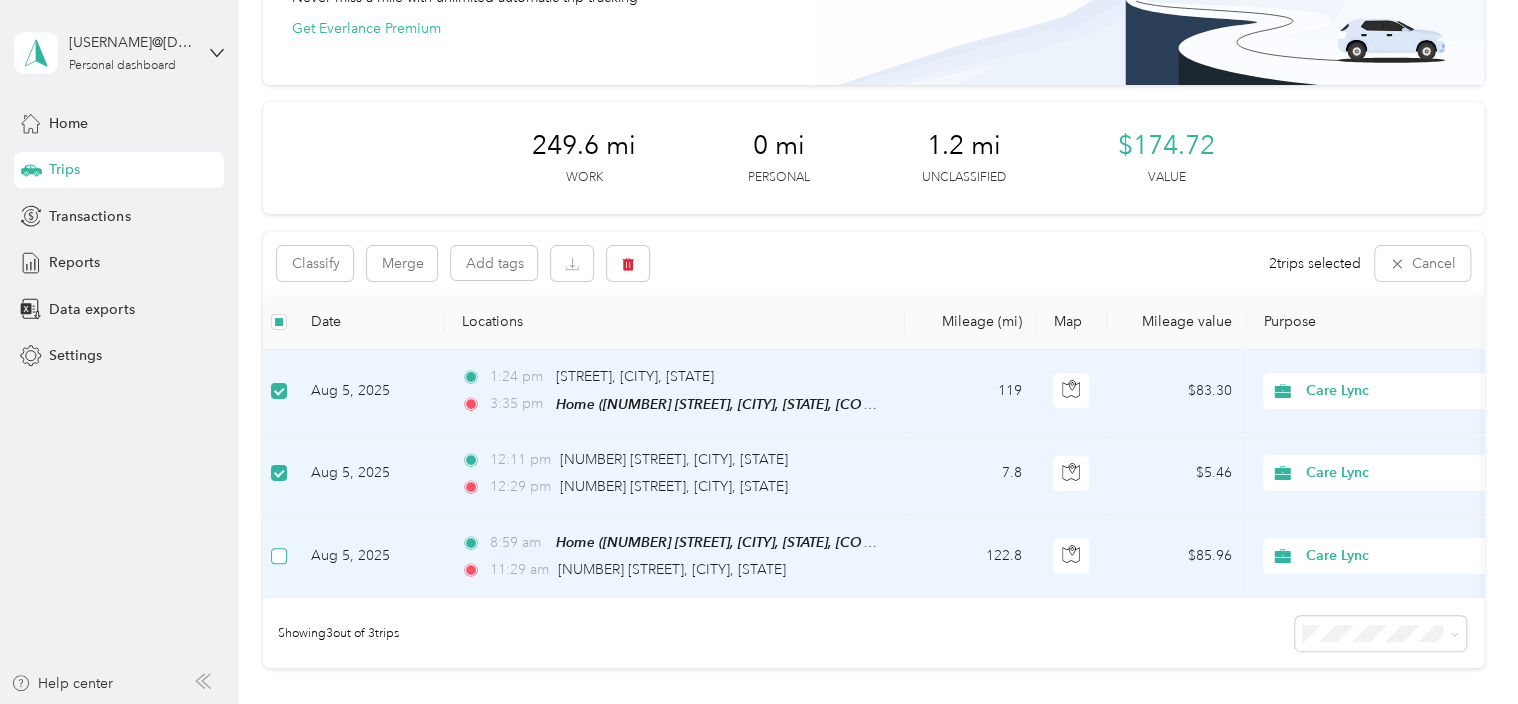 click at bounding box center (279, 556) 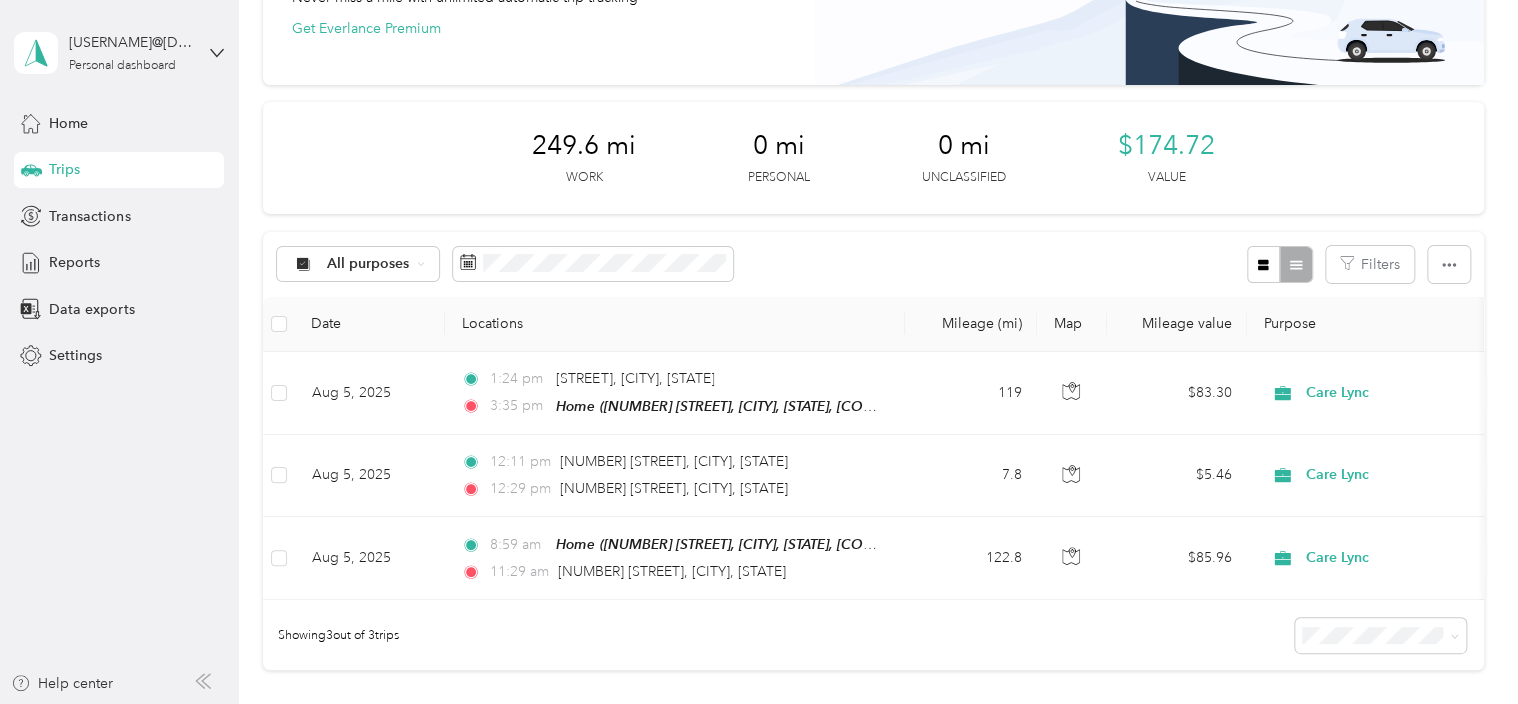 click on "[USERNAME]@[DOMAIN] Personal dashboard Home Trips Transactions Reports Data exports Settings   Help center" at bounding box center [119, 352] 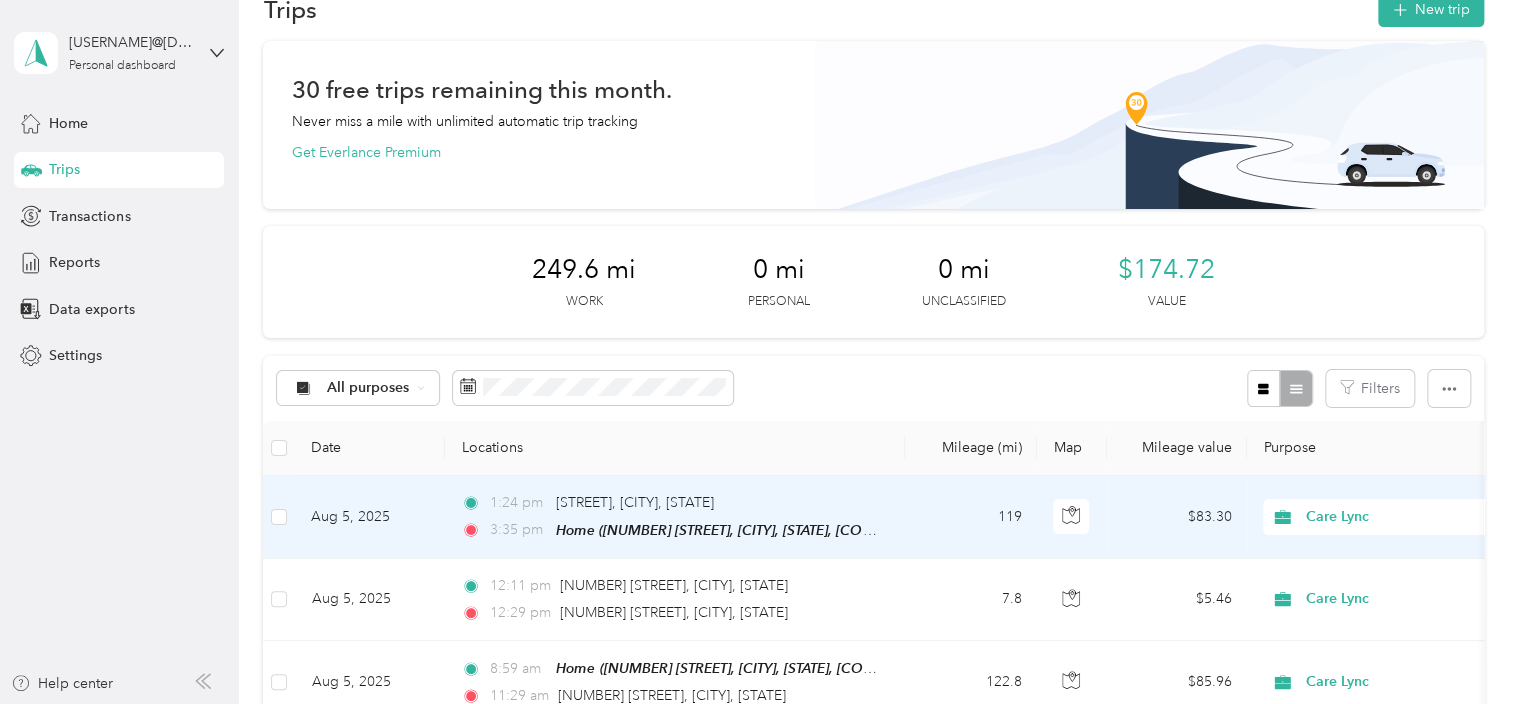 scroll, scrollTop: 43, scrollLeft: 0, axis: vertical 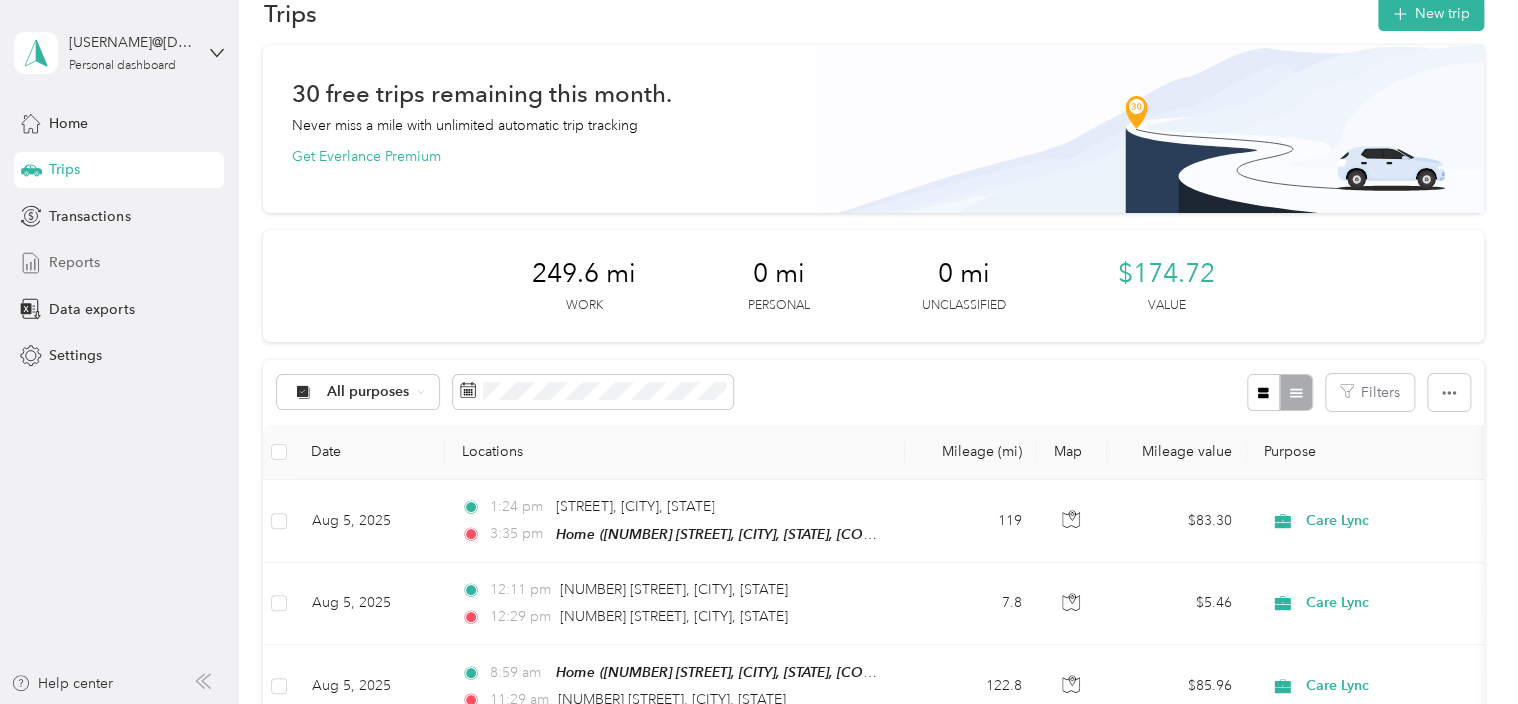 click on "Reports" at bounding box center (74, 262) 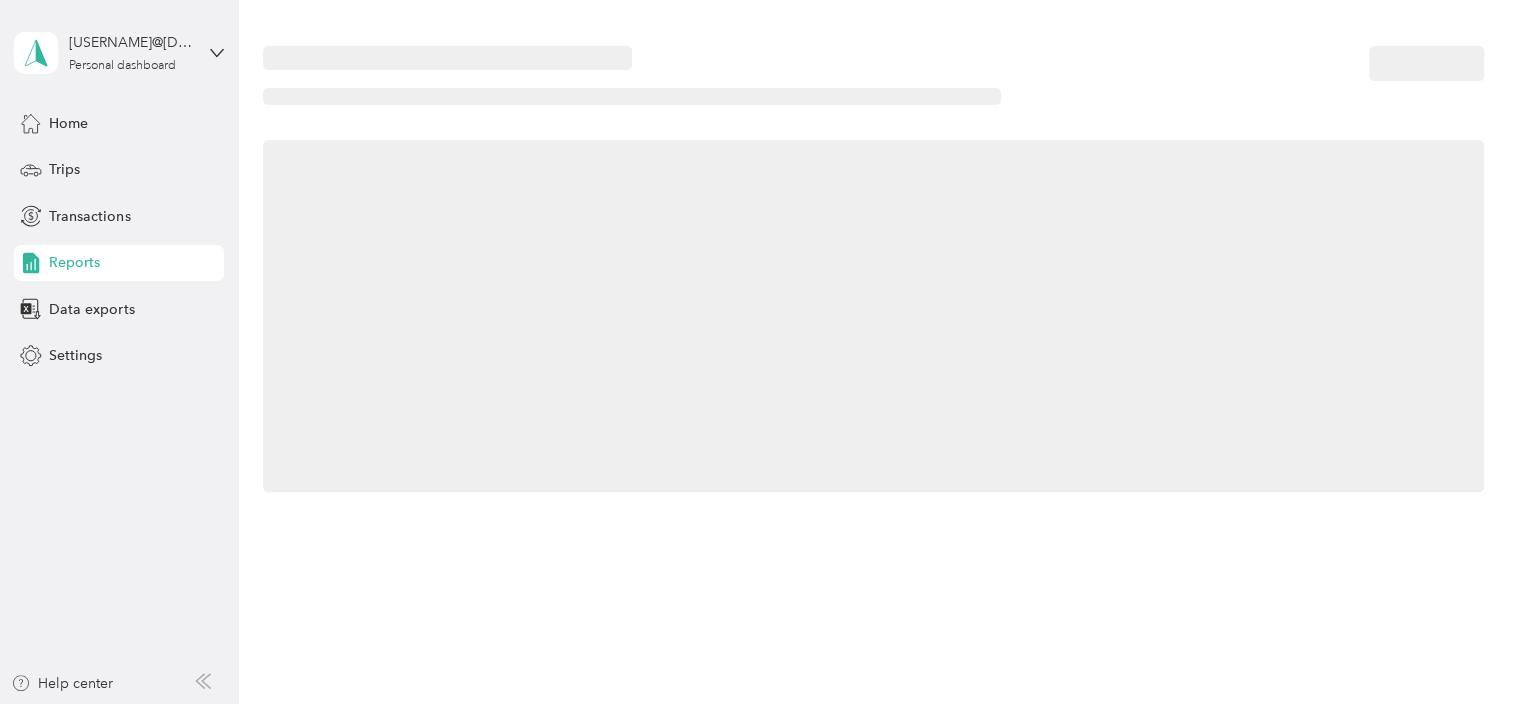 scroll, scrollTop: 0, scrollLeft: 0, axis: both 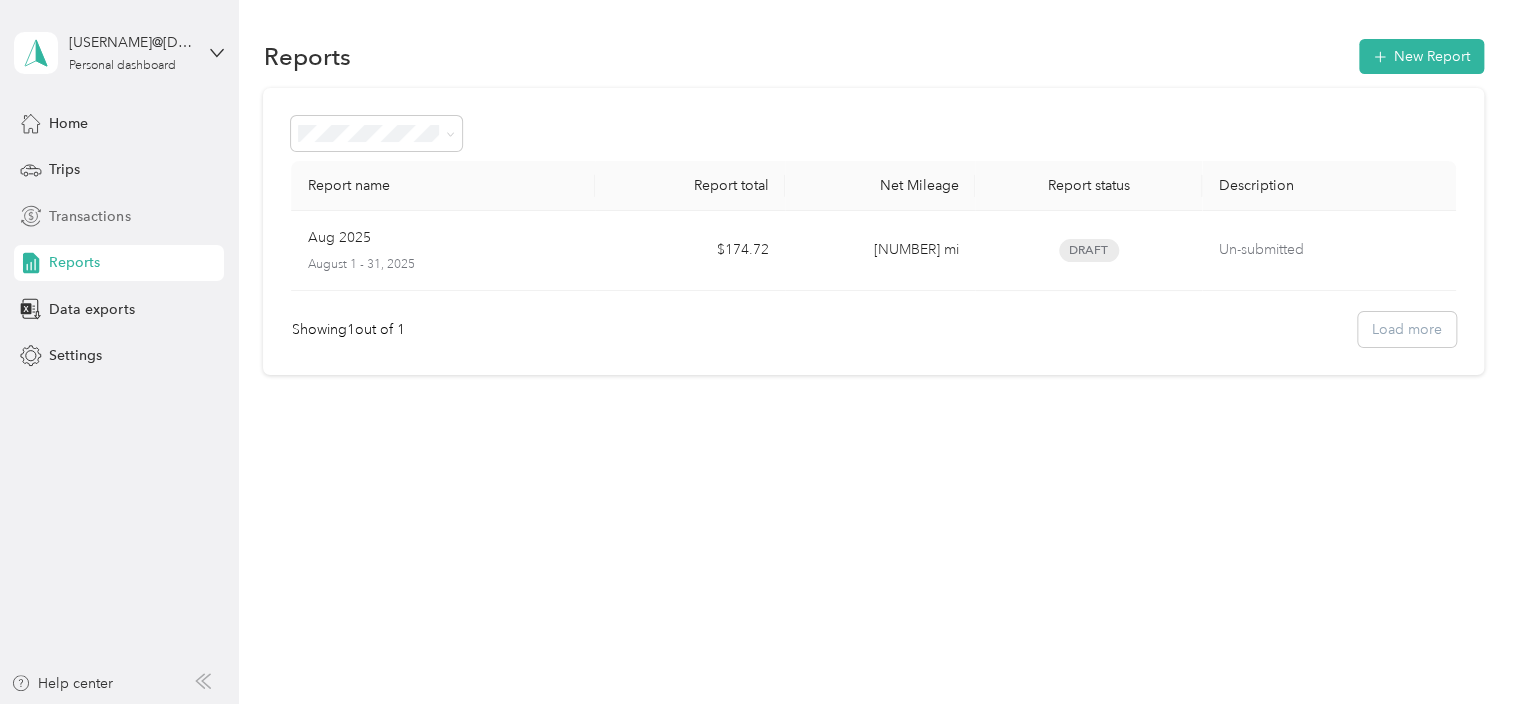 click on "Transactions" at bounding box center (89, 216) 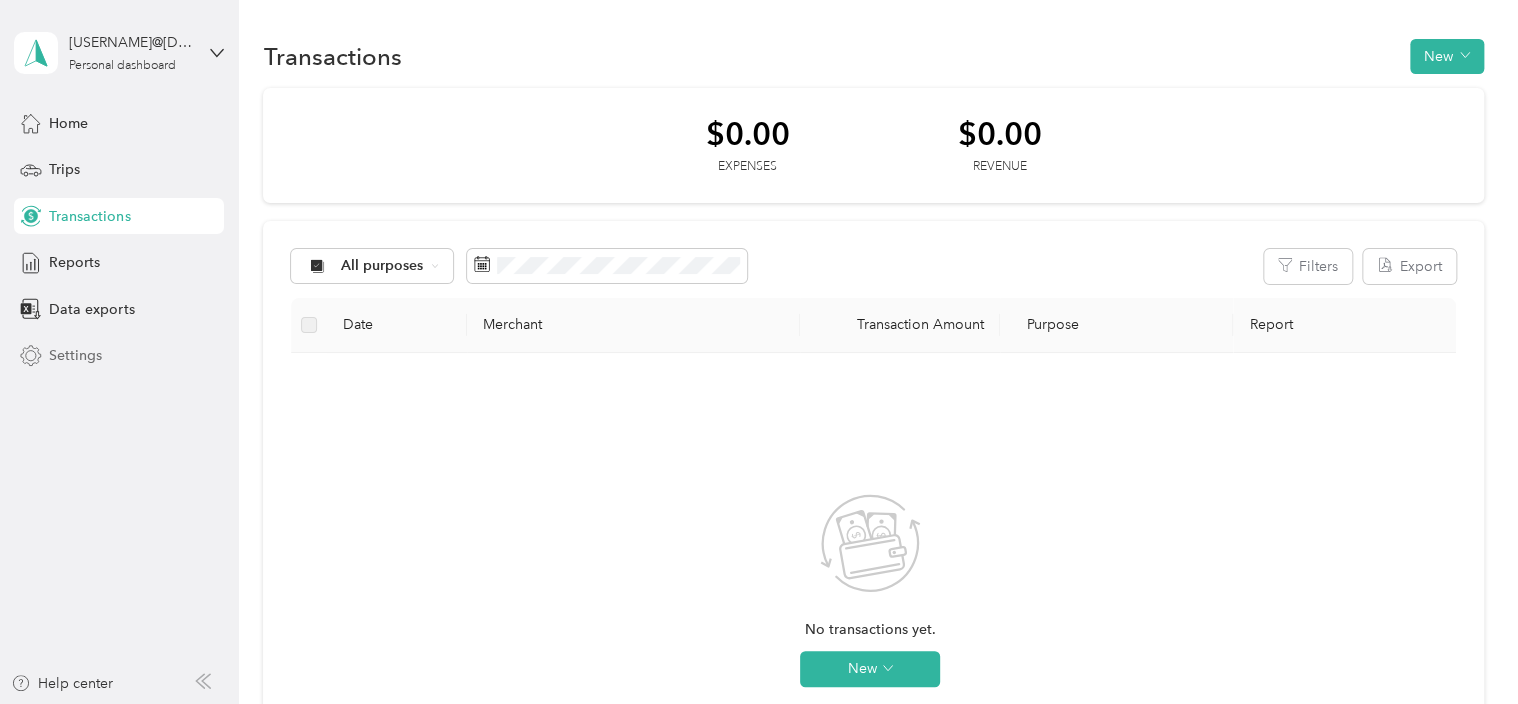 click on "Settings" at bounding box center (119, 356) 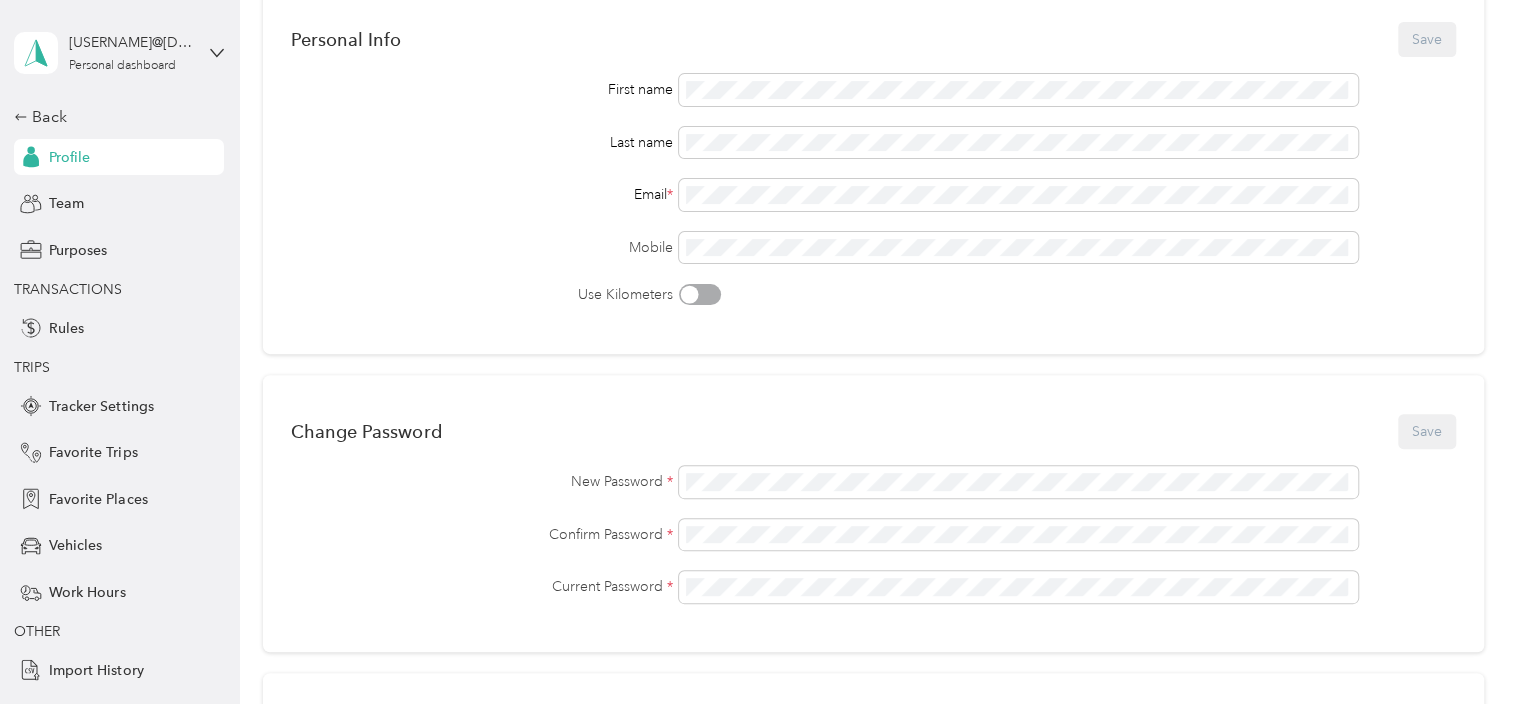 scroll, scrollTop: 164, scrollLeft: 0, axis: vertical 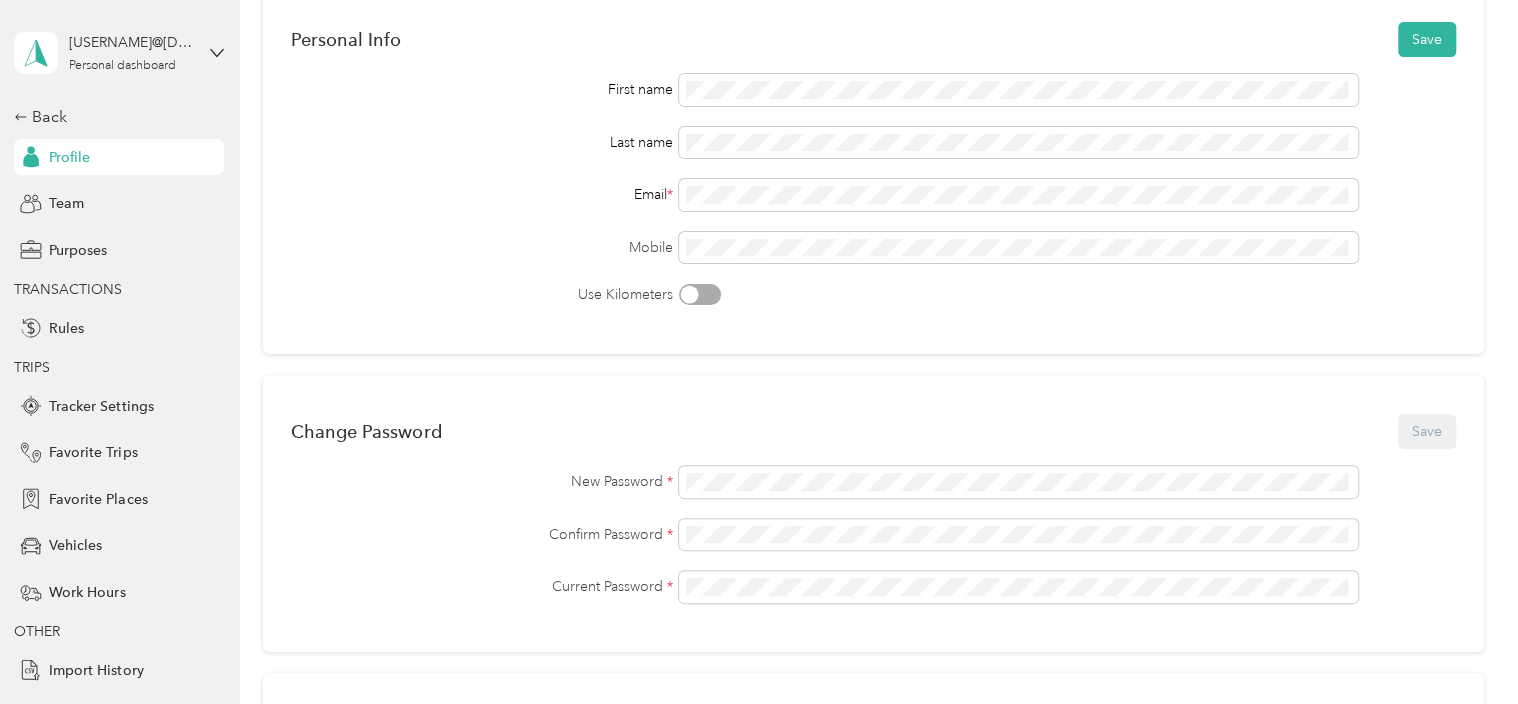 click on "First name Last name Email * Mobile   Use Kilometers" at bounding box center [873, 189] 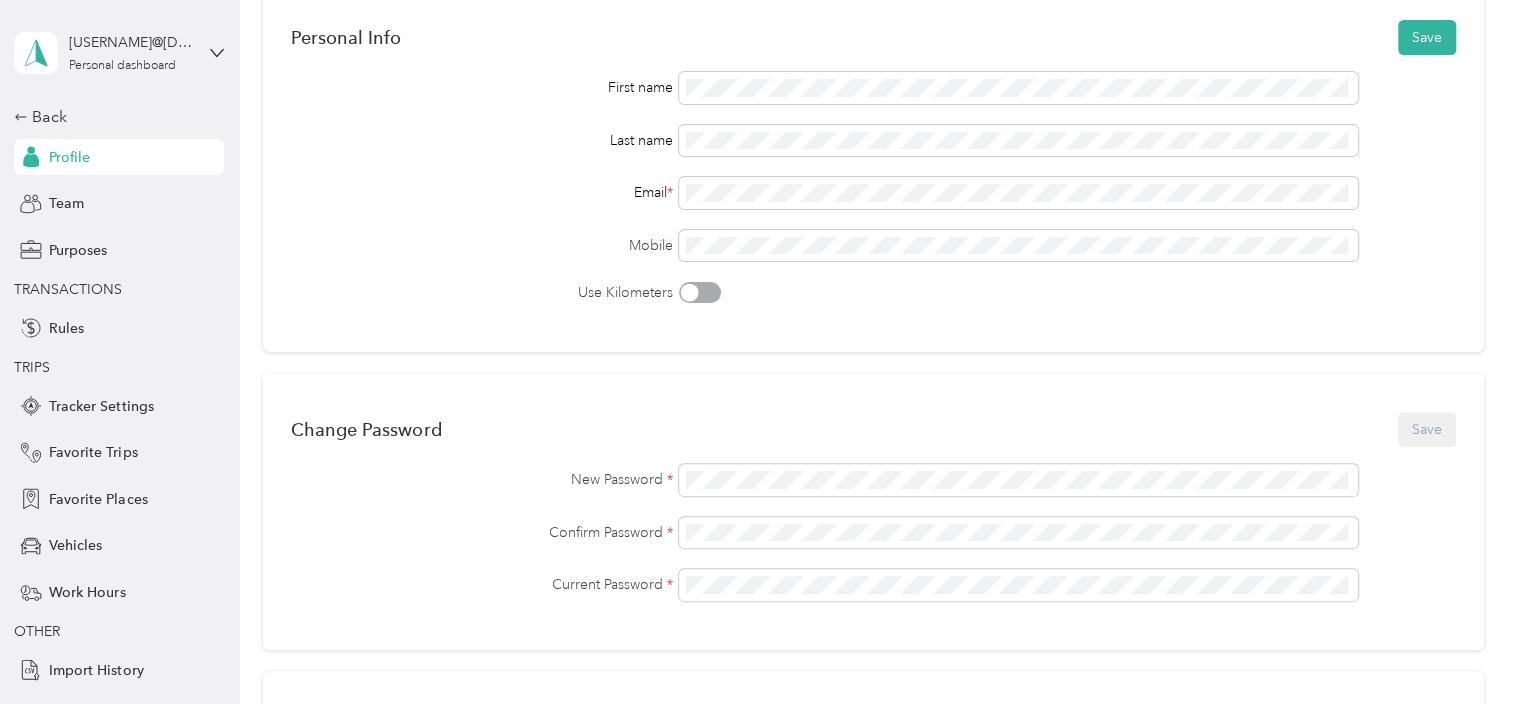 scroll, scrollTop: 152, scrollLeft: 0, axis: vertical 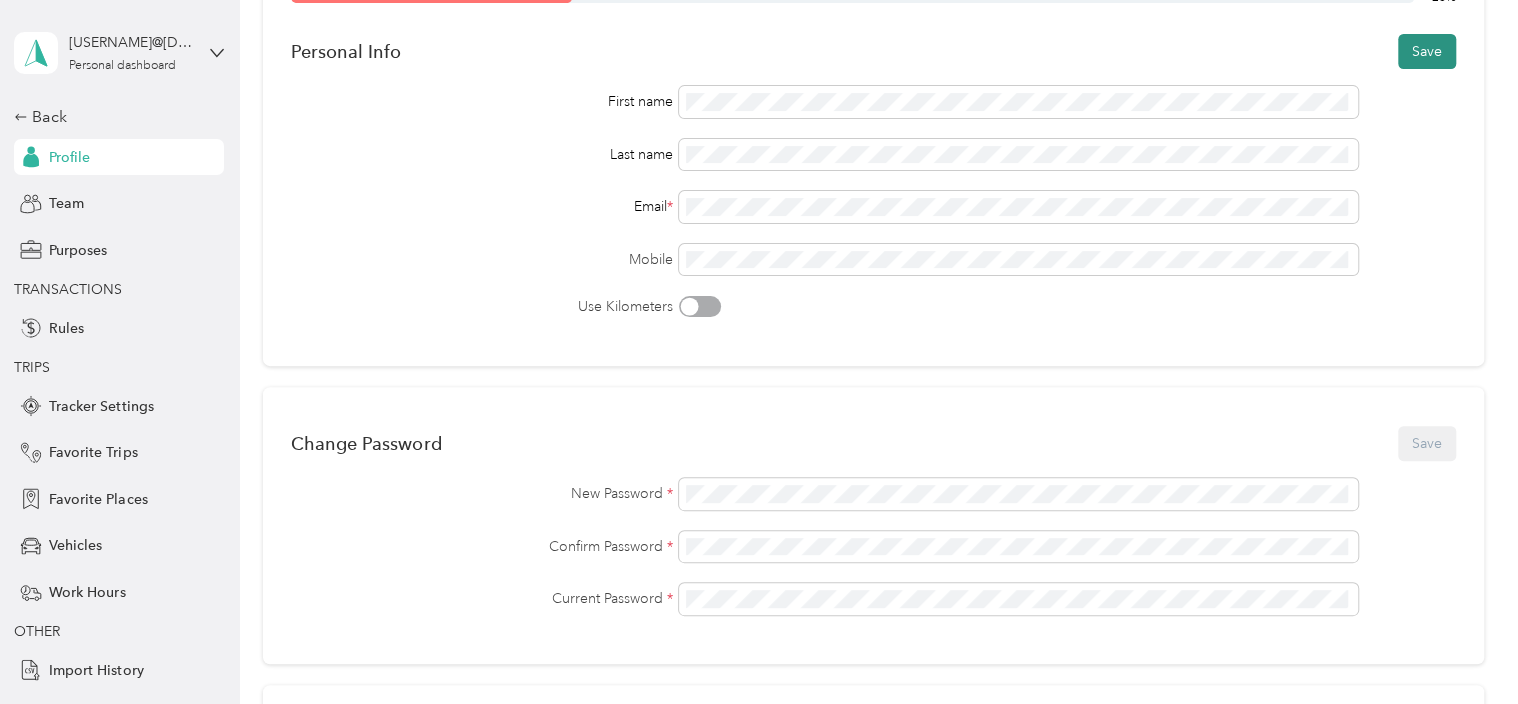 click on "Save" at bounding box center (1427, 51) 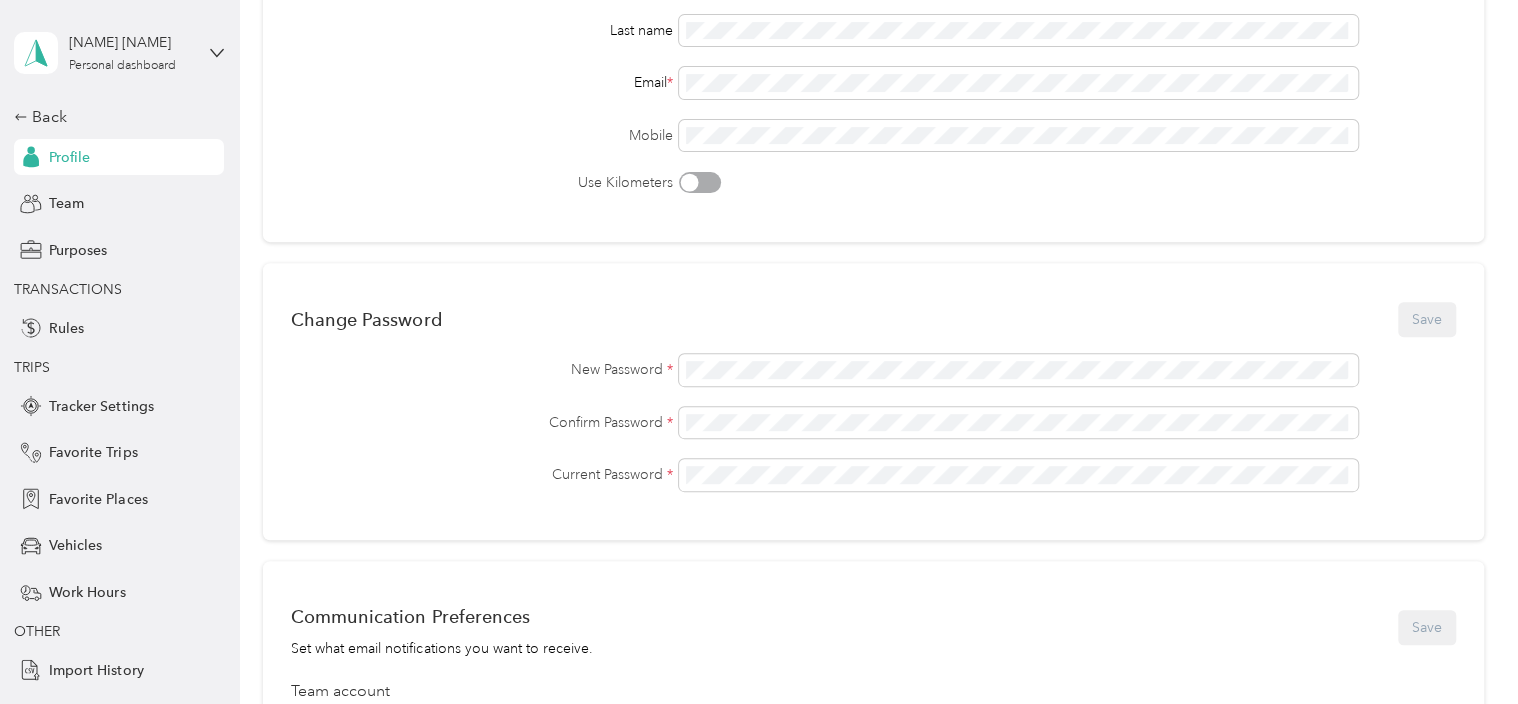 scroll, scrollTop: 0, scrollLeft: 0, axis: both 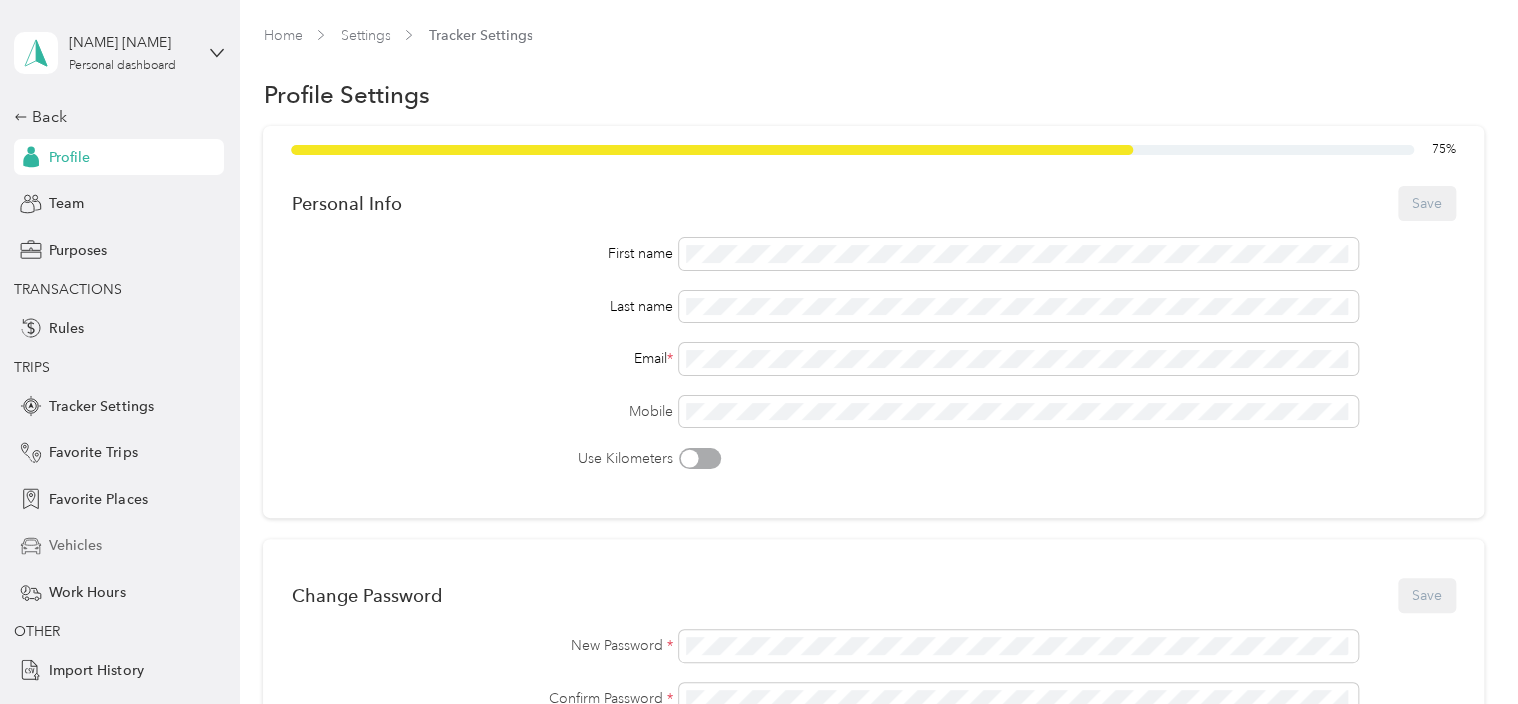 click on "Vehicles" at bounding box center [119, 546] 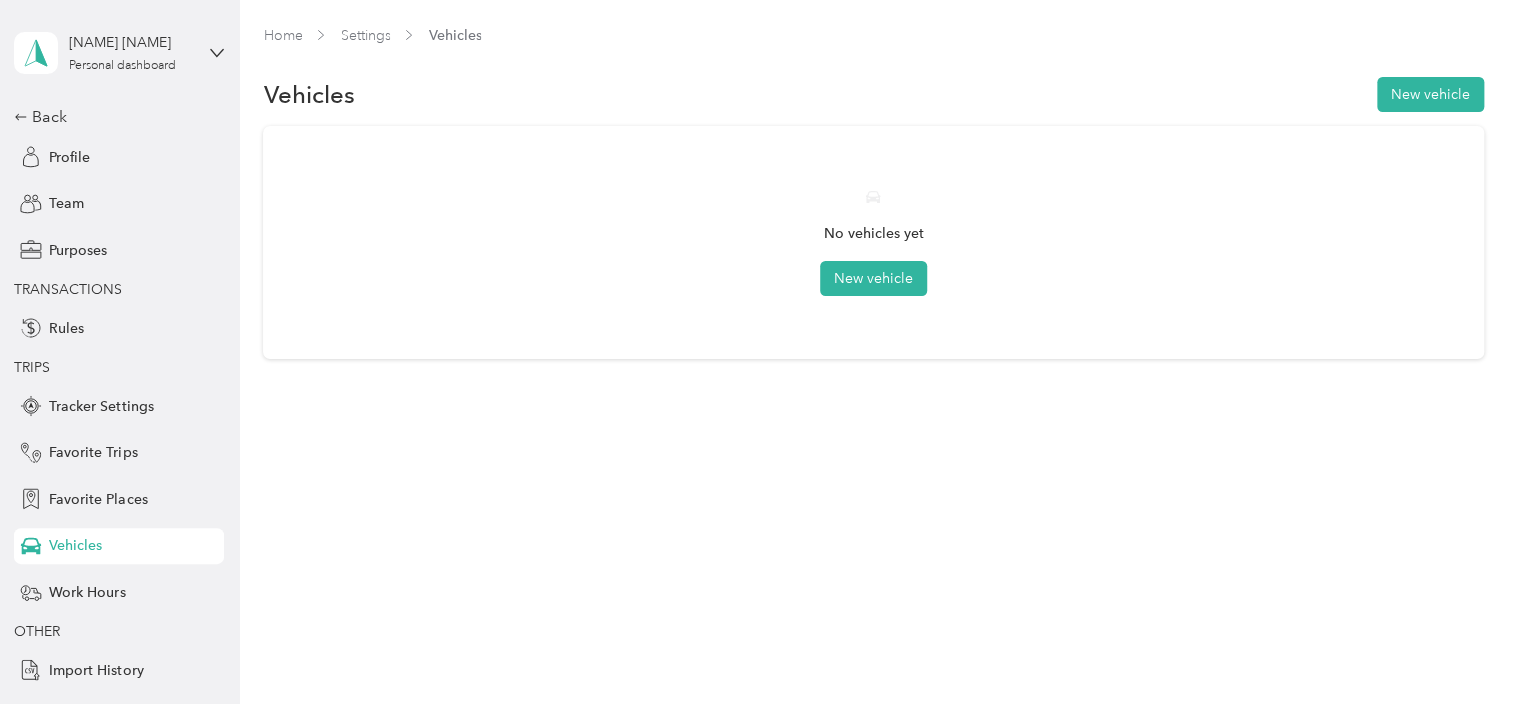scroll, scrollTop: 33, scrollLeft: 0, axis: vertical 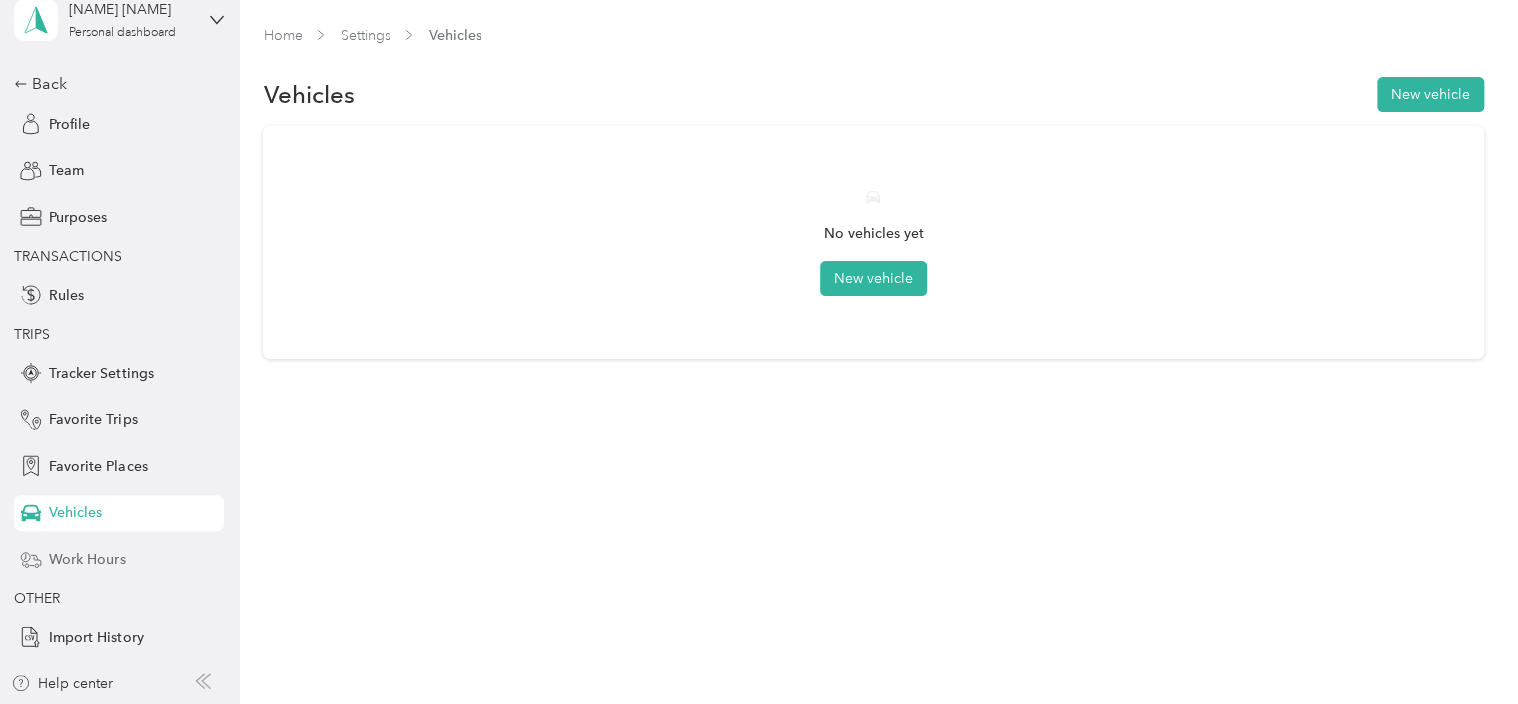 click on "Work Hours" at bounding box center (87, 559) 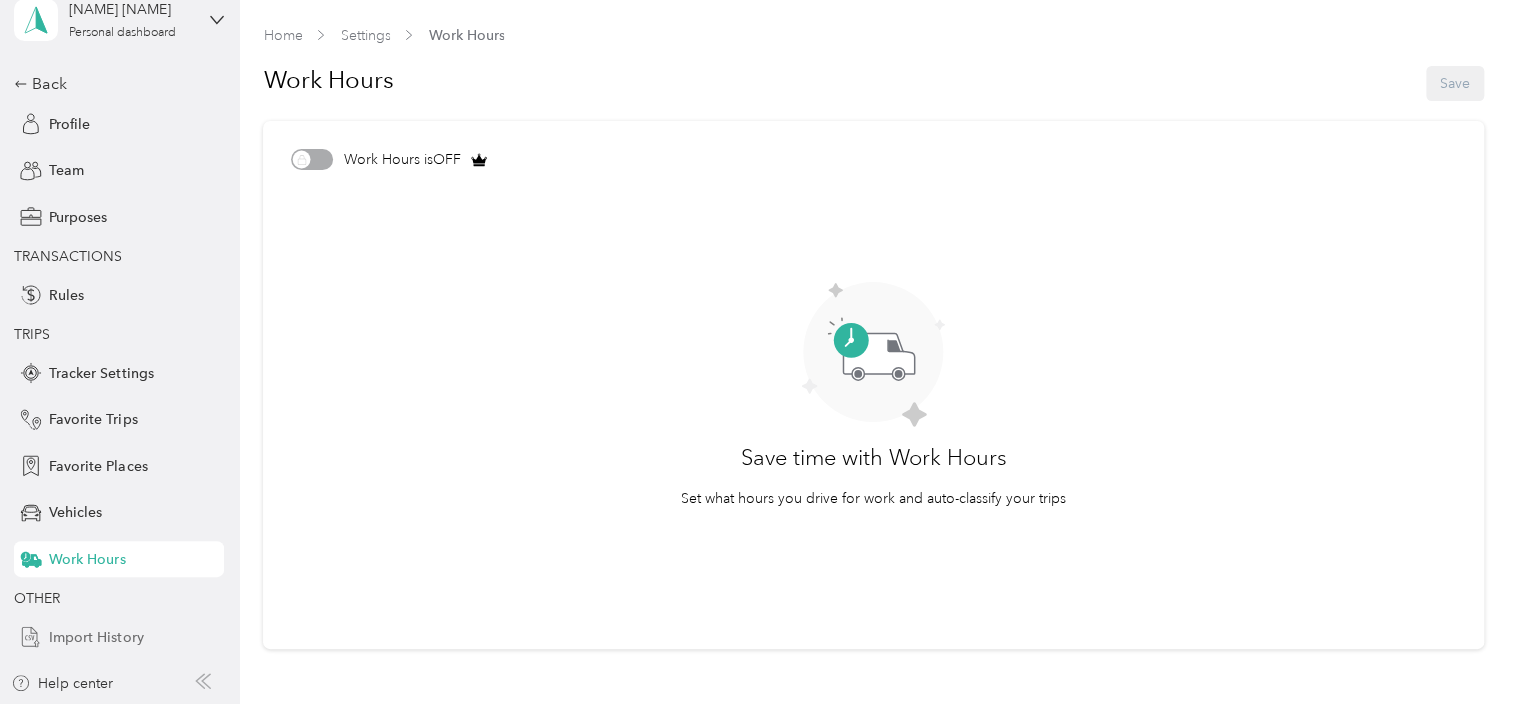 click on "Import History" at bounding box center (96, 637) 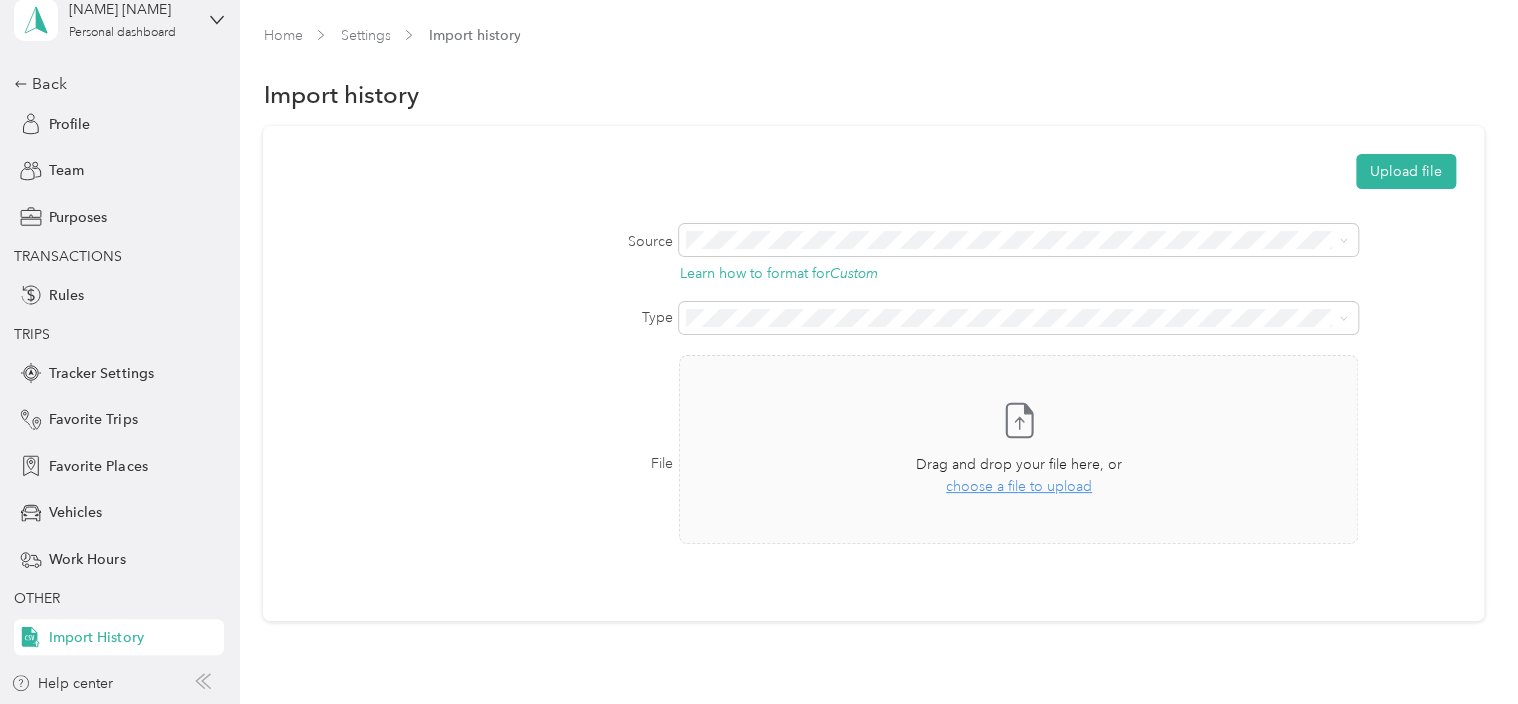 scroll, scrollTop: 0, scrollLeft: 0, axis: both 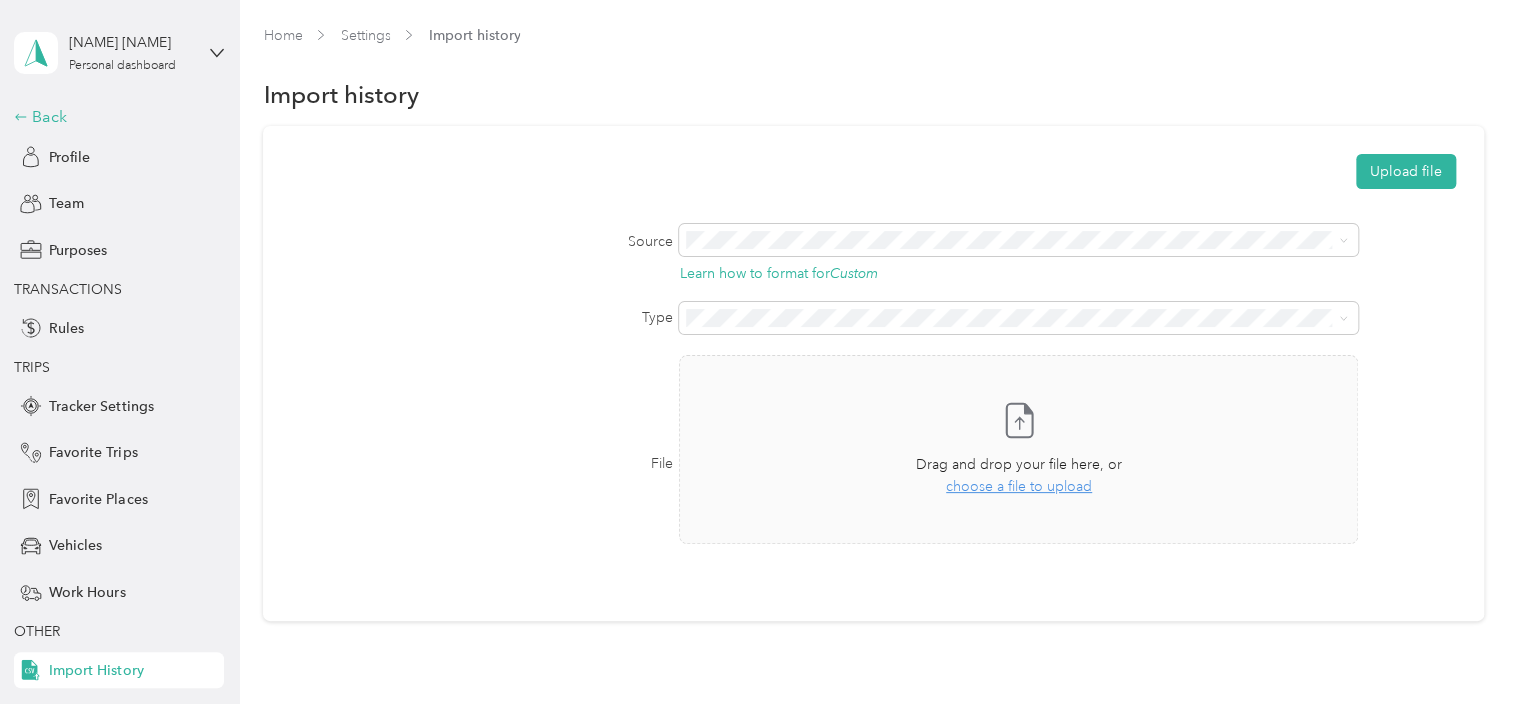 click on "Back" at bounding box center (114, 117) 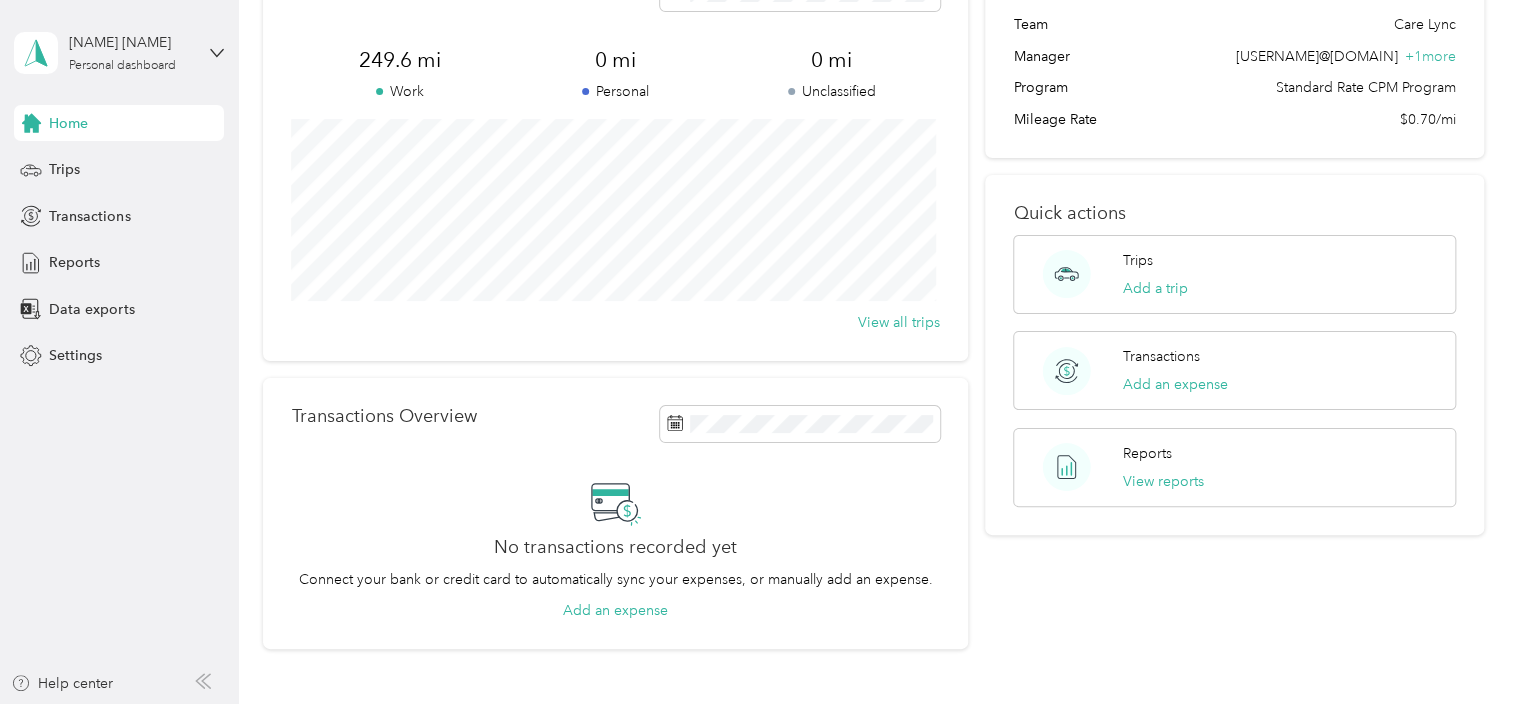 scroll, scrollTop: 160, scrollLeft: 0, axis: vertical 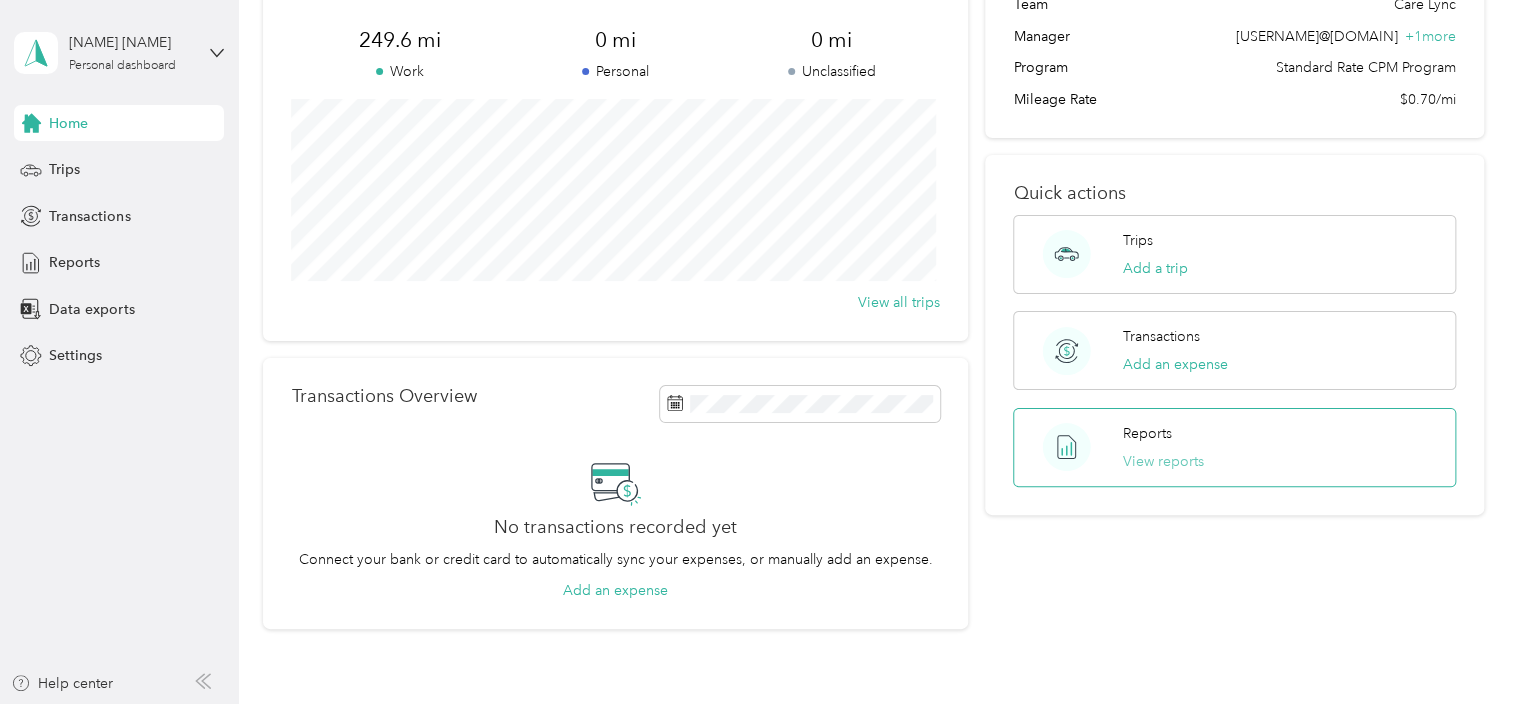 click on "View reports" at bounding box center [1163, 461] 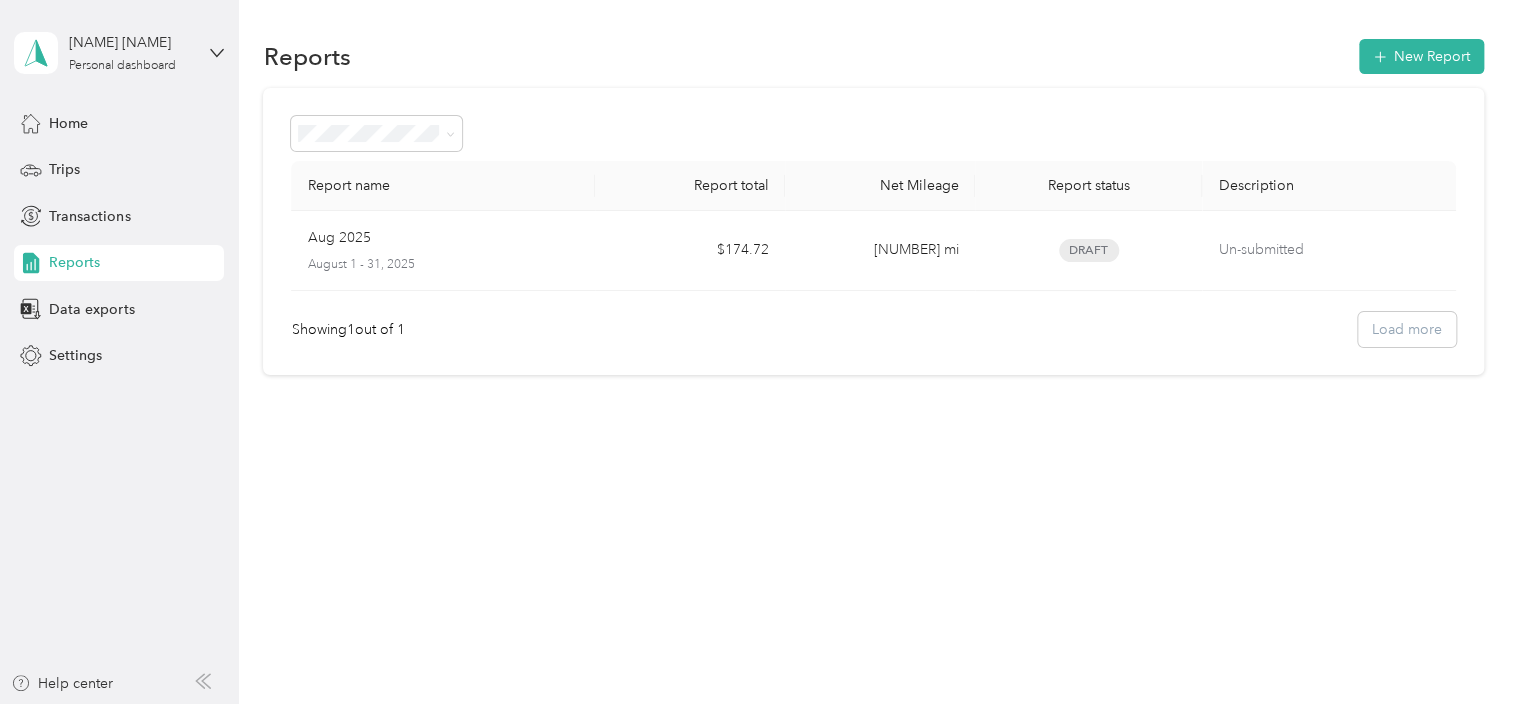 scroll, scrollTop: 0, scrollLeft: 0, axis: both 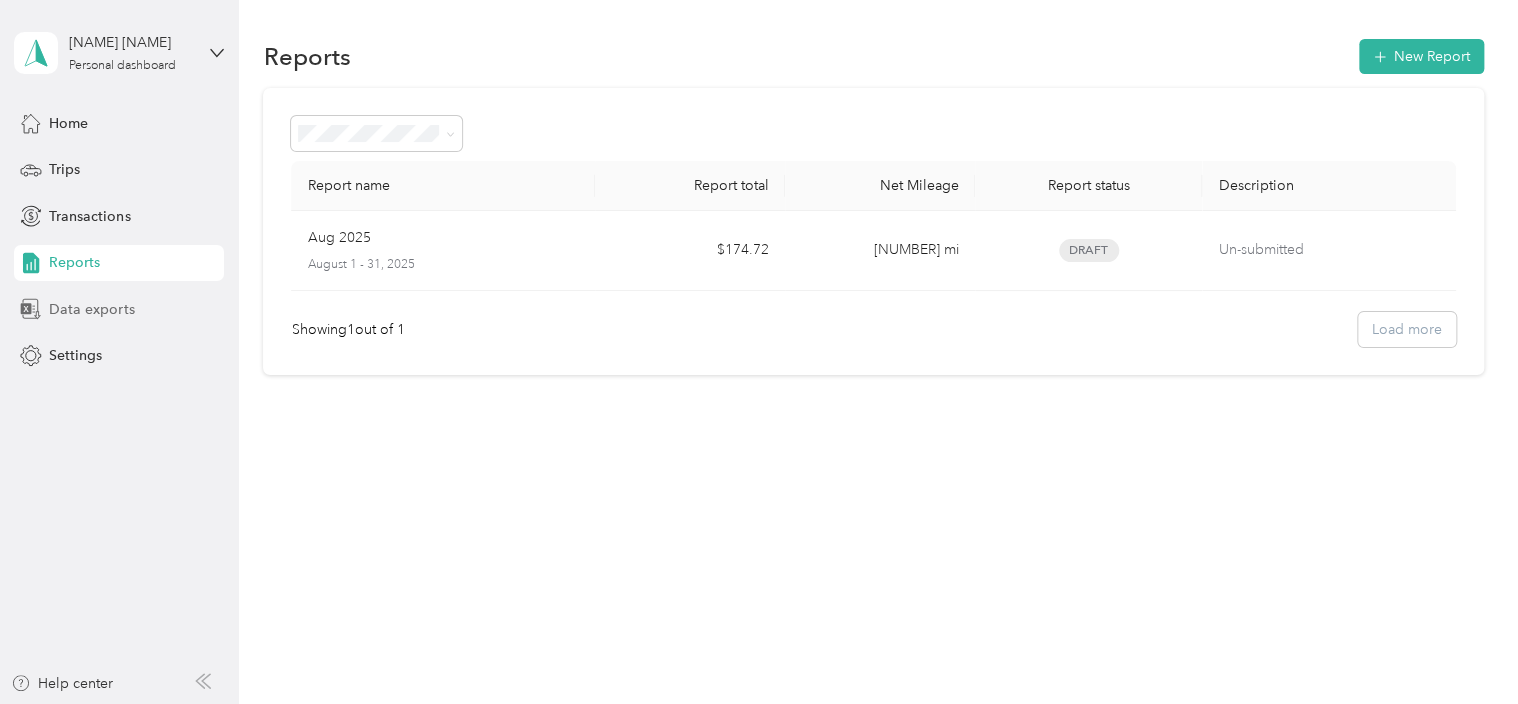 click on "Data exports" at bounding box center (119, 309) 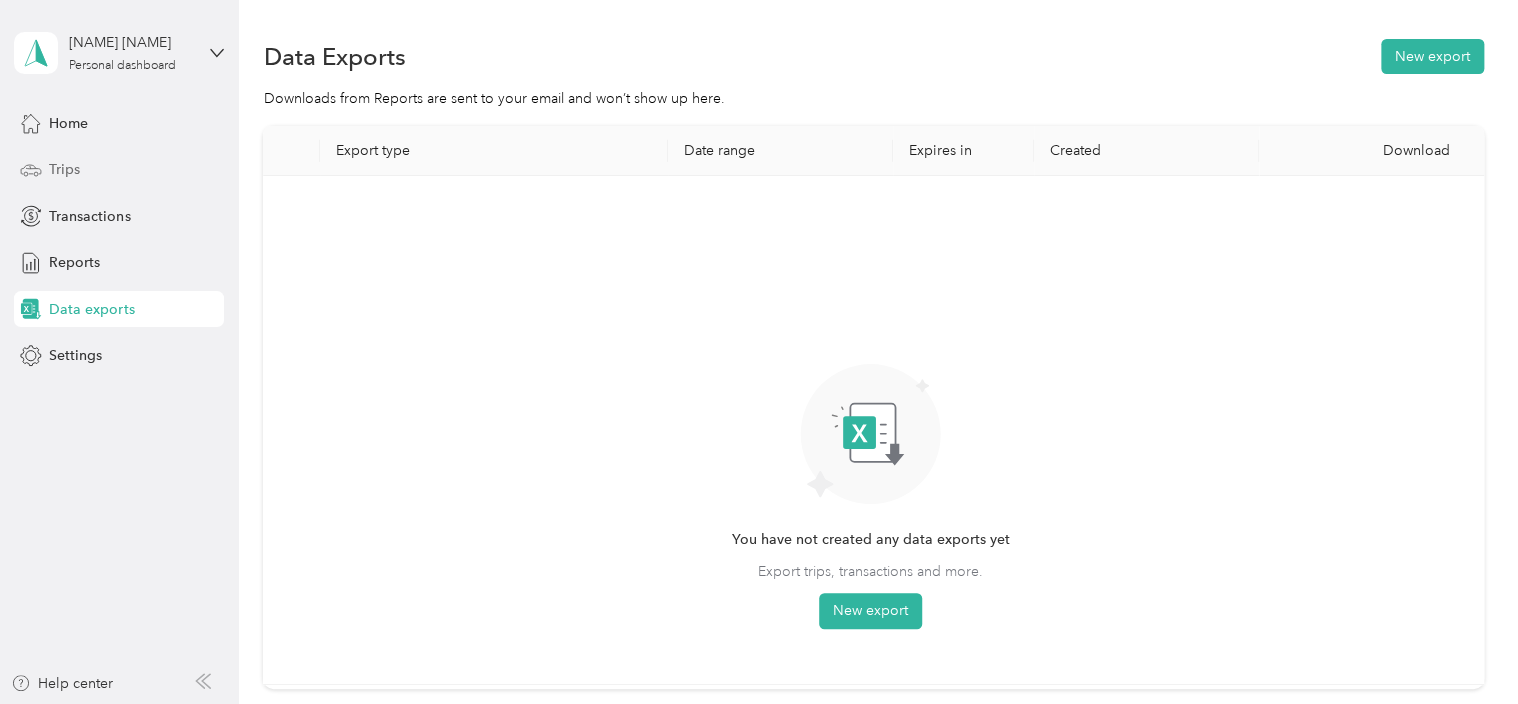 click on "Trips" at bounding box center [119, 170] 